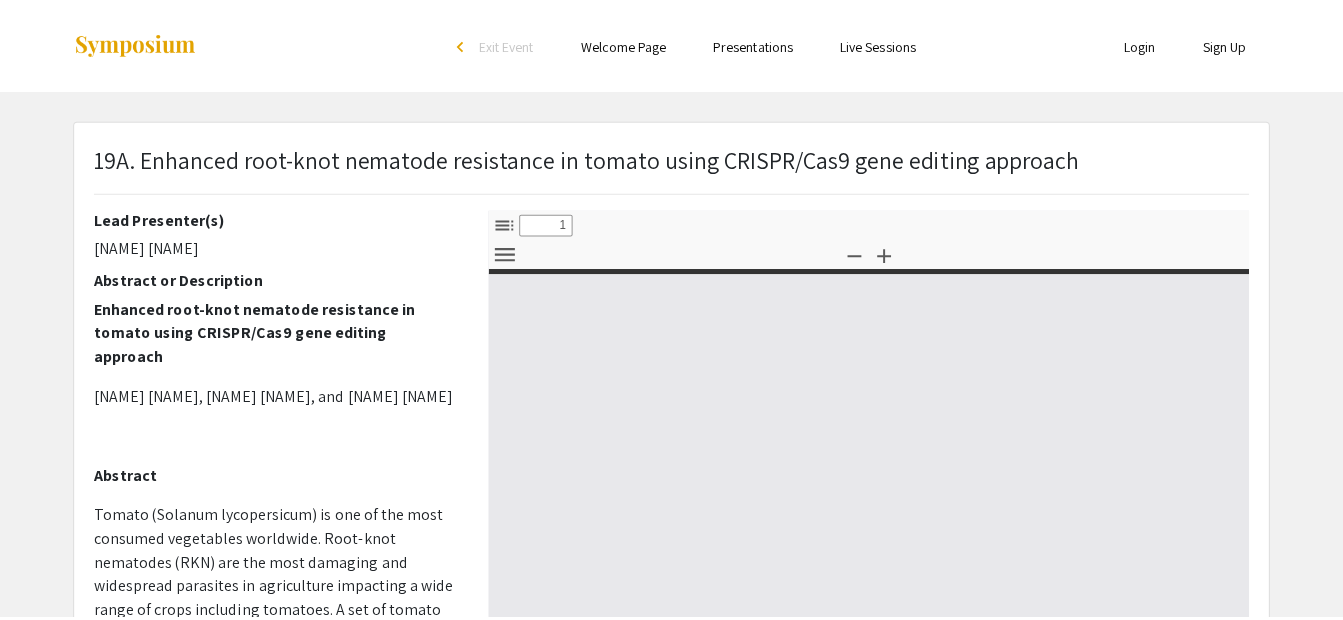 scroll, scrollTop: 0, scrollLeft: 0, axis: both 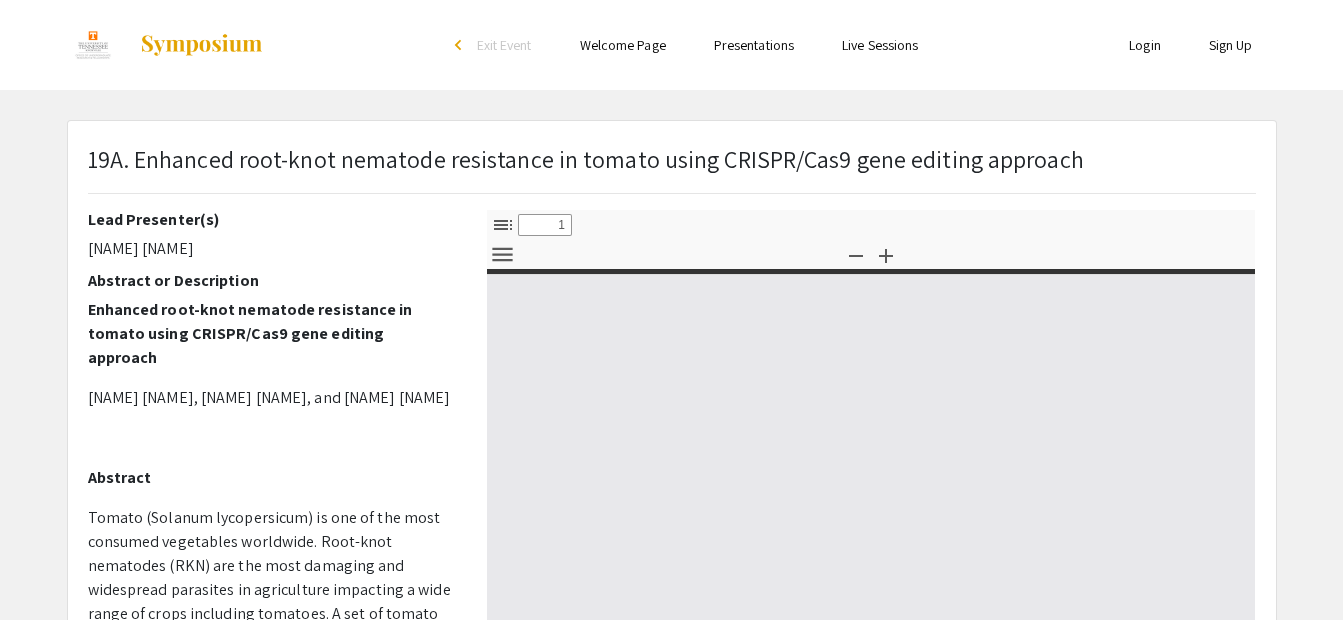 select on "custom" 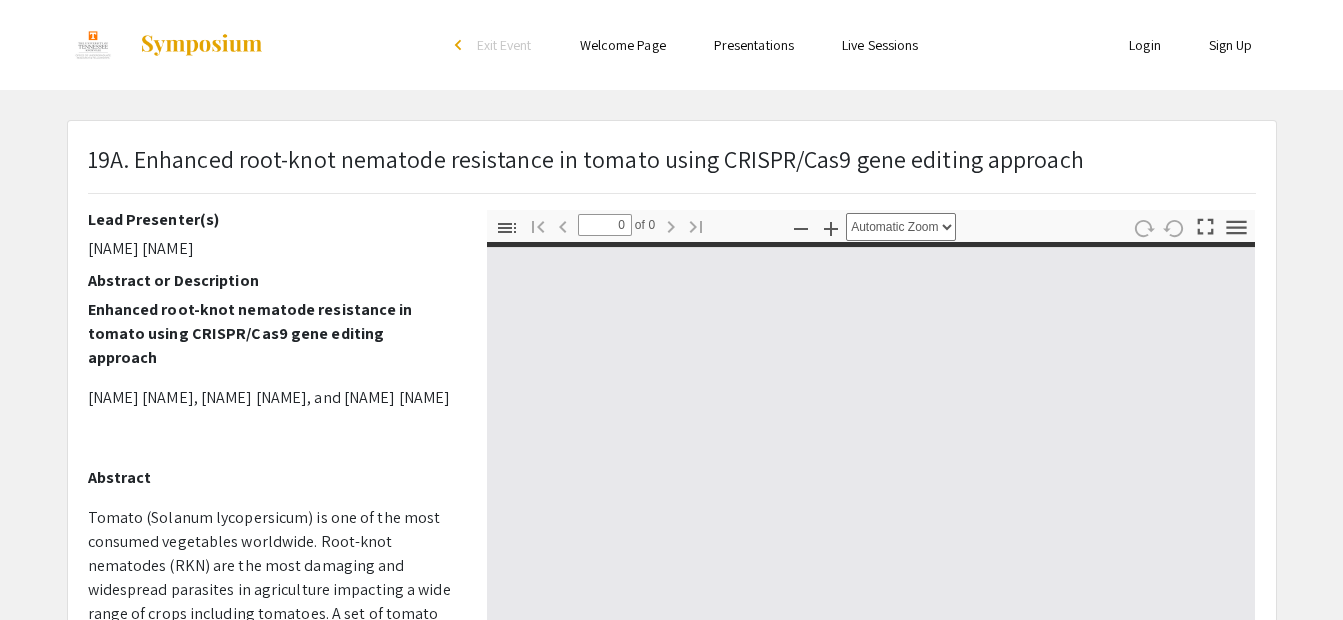 select on "custom" 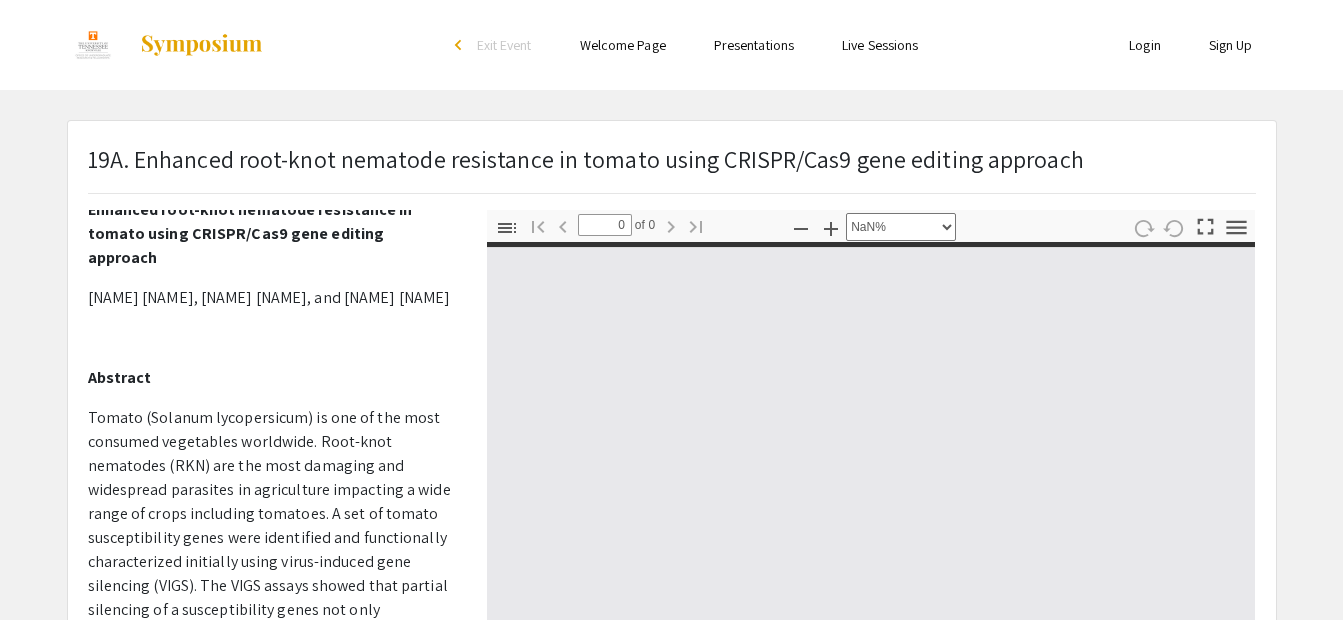 scroll, scrollTop: 154, scrollLeft: 0, axis: vertical 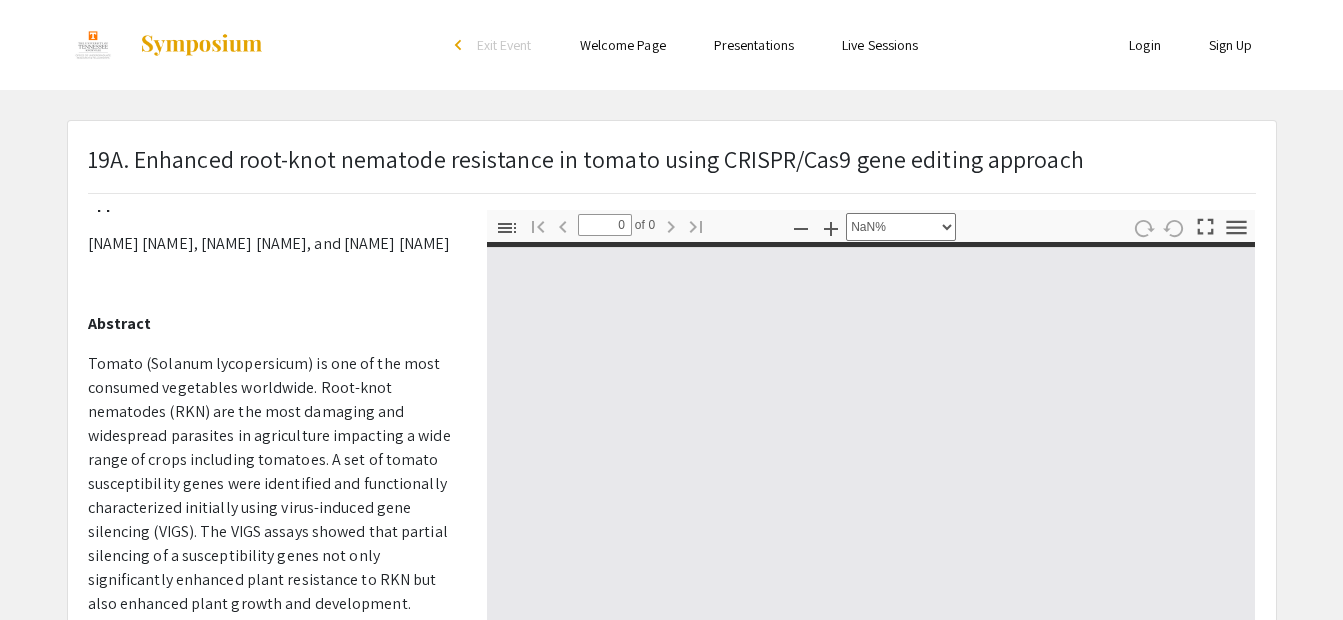 type on "1" 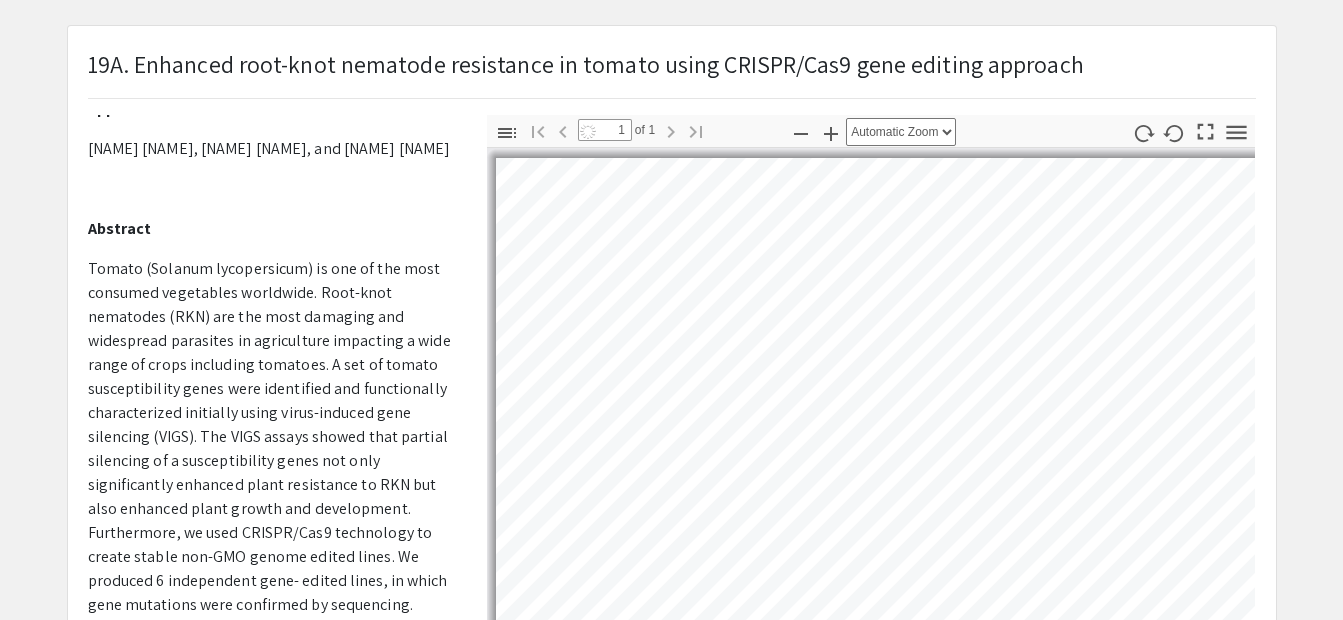 scroll, scrollTop: 621, scrollLeft: 0, axis: vertical 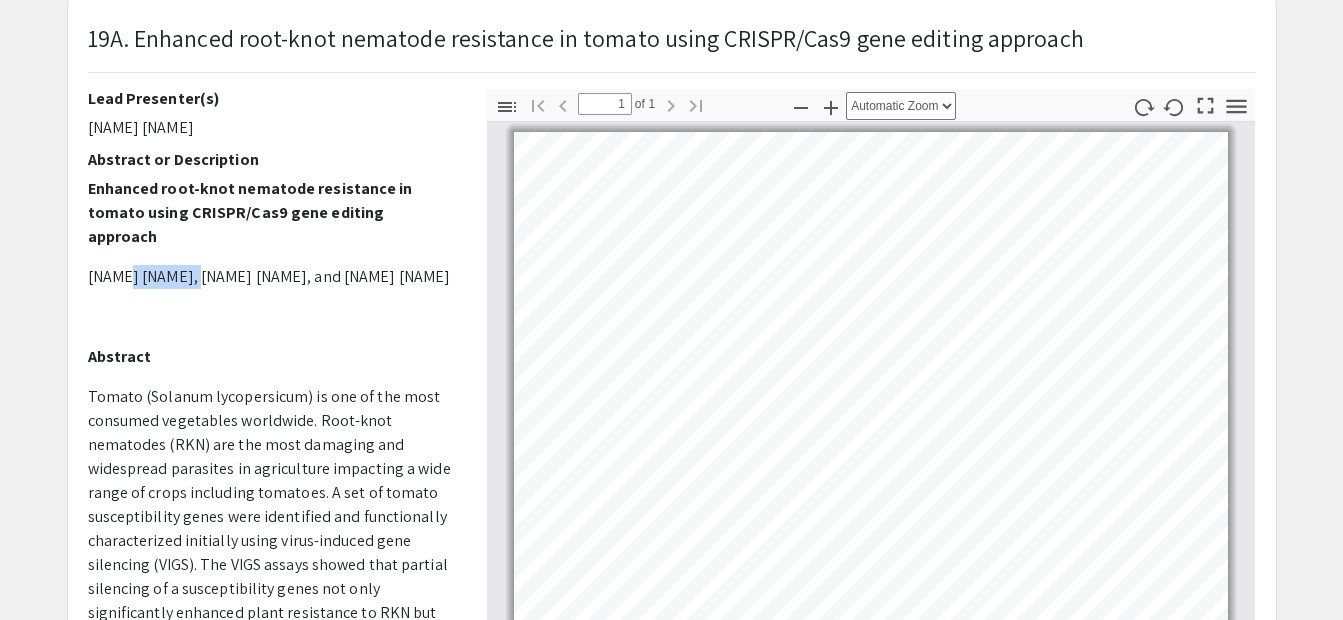 drag, startPoint x: 128, startPoint y: 246, endPoint x: 194, endPoint y: 263, distance: 68.154236 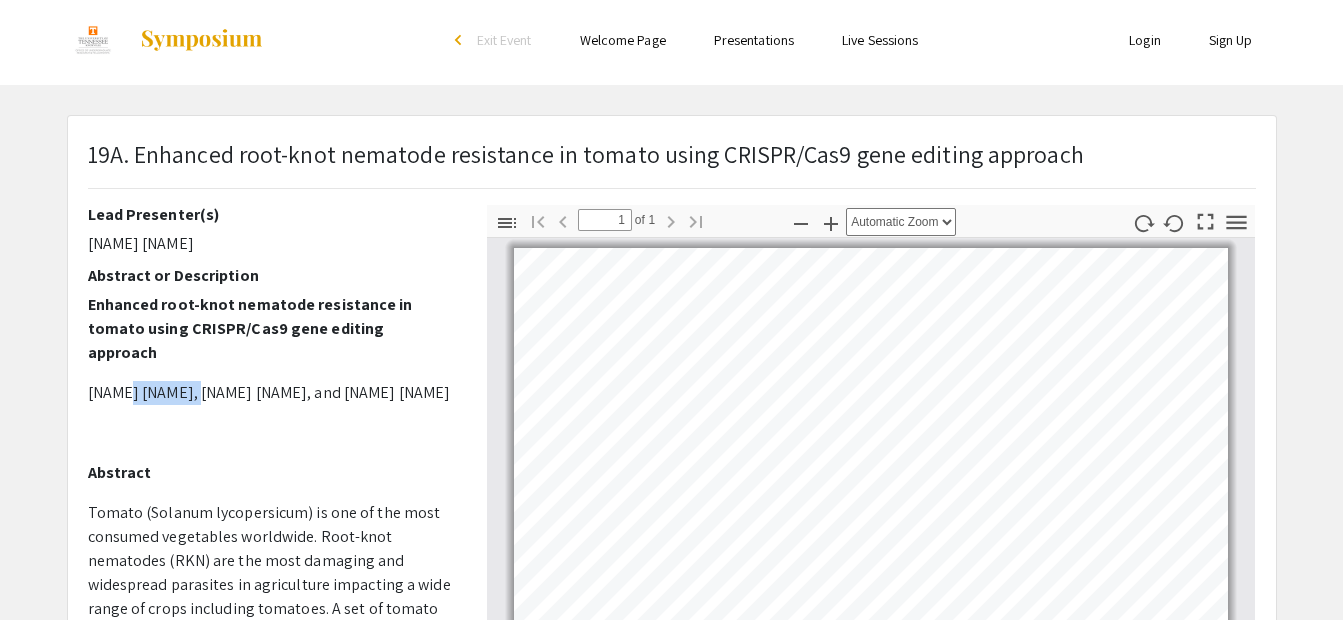 scroll, scrollTop: 0, scrollLeft: 0, axis: both 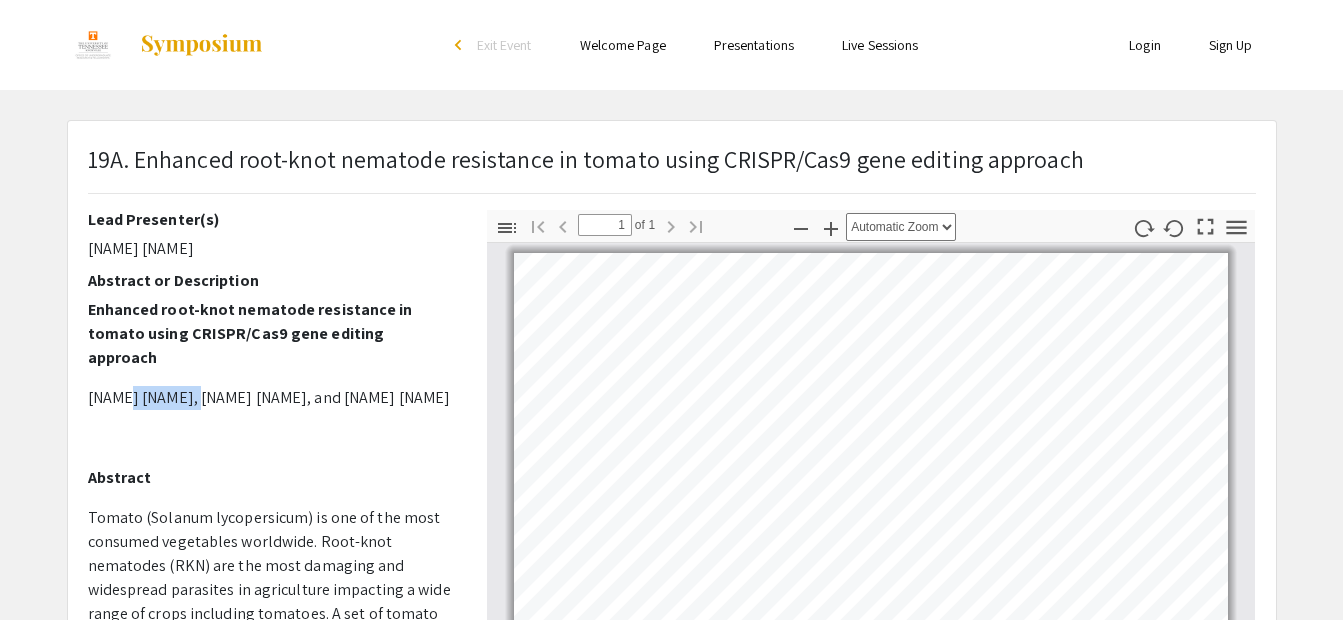 drag, startPoint x: 440, startPoint y: 219, endPoint x: 359, endPoint y: 222, distance: 81.055534 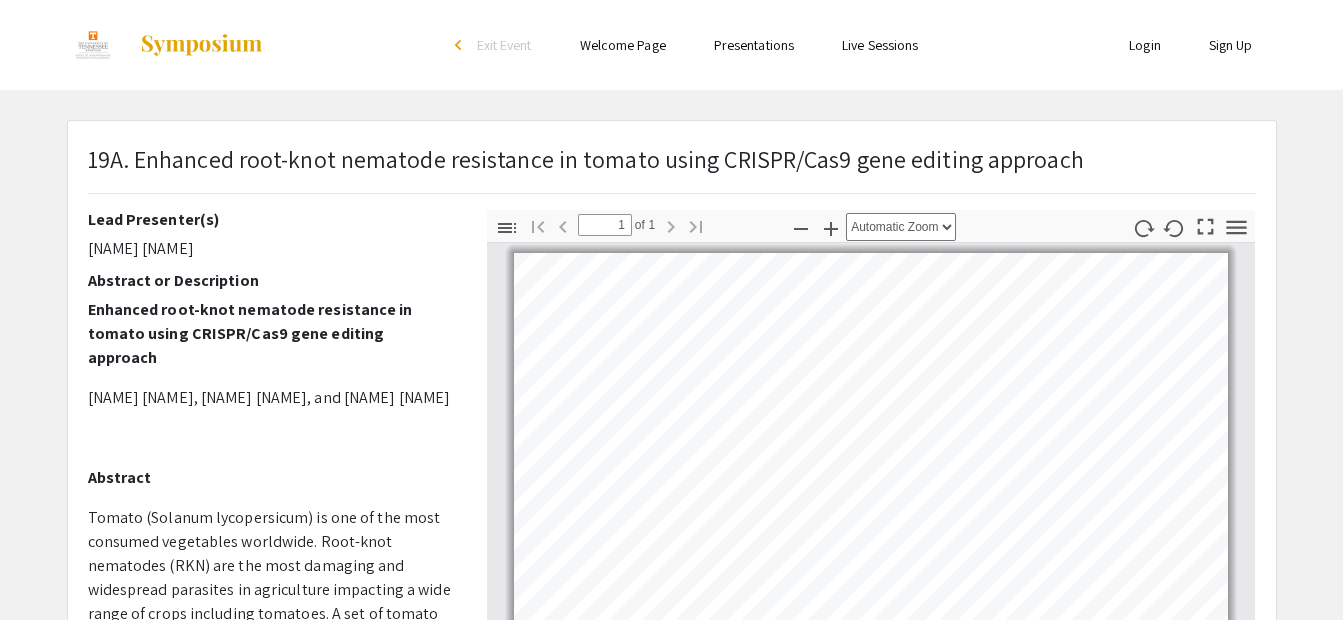 drag, startPoint x: 436, startPoint y: 369, endPoint x: 74, endPoint y: 310, distance: 366.7765 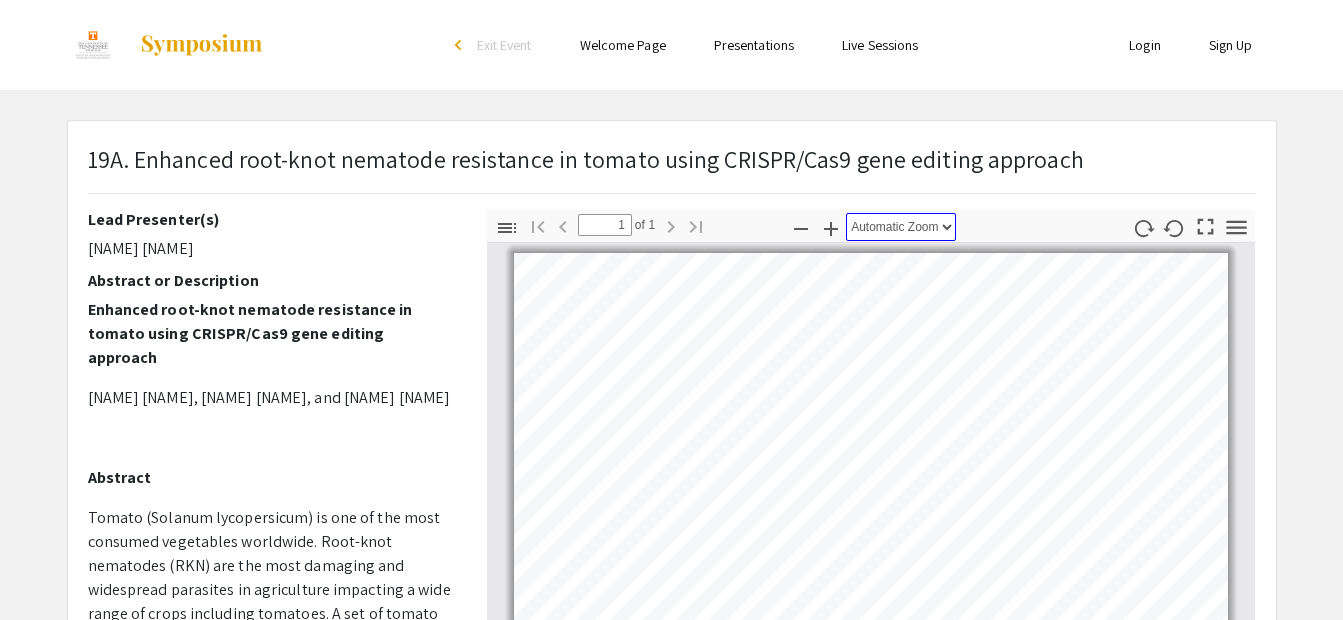 click on "Automatic Zoom Actual Size Page Fit Page Width 50% 100% 125% 150% 200% 300% 400% NaN%" at bounding box center [901, 227] 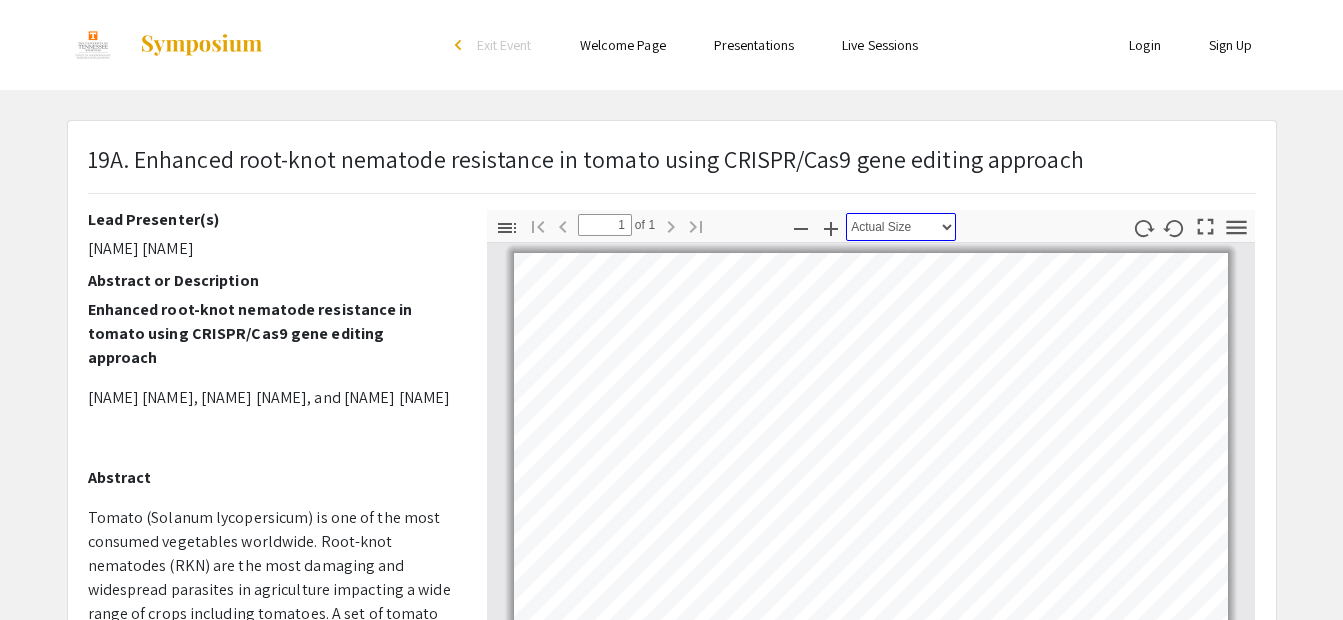 click on "Automatic Zoom Actual Size Page Fit Page Width 50% 100% 125% 150% 200% 300% 400% NaN%" at bounding box center [901, 227] 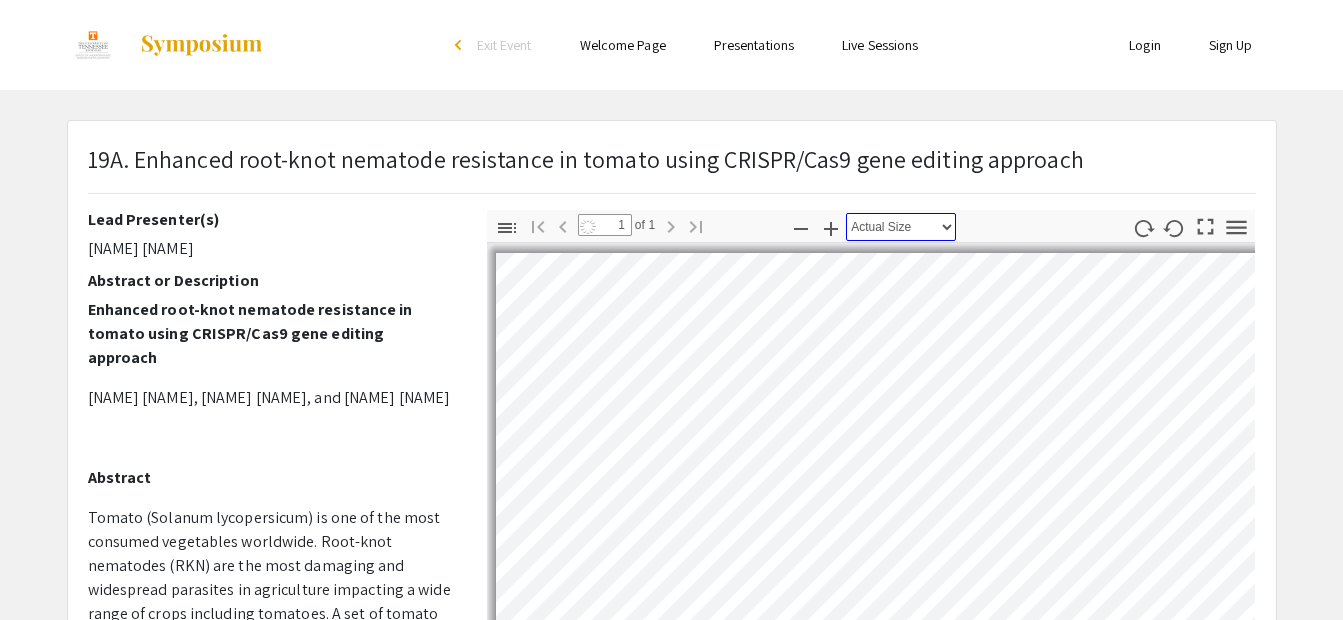 click on "Automatic Zoom Actual Size Page Fit Page Width 50% 100% 125% 150% 200% 300% 400% NaN%" at bounding box center [901, 227] 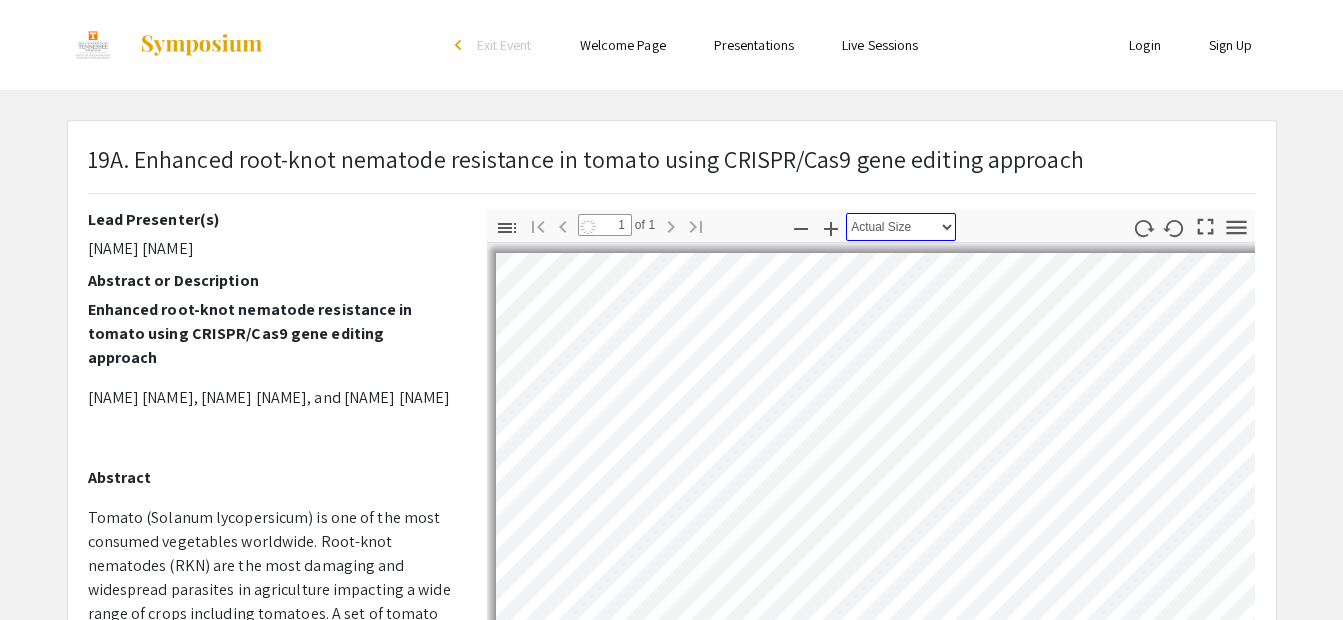 select on "page-fit" 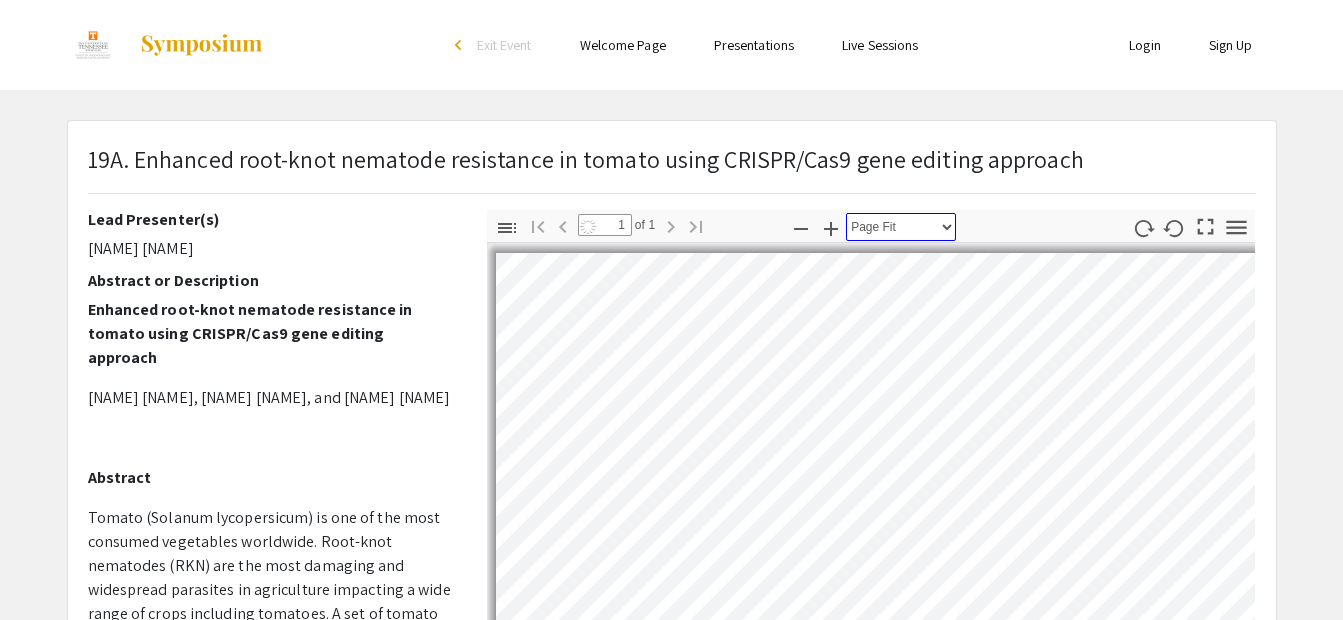 click on "Automatic Zoom Actual Size Page Fit Page Width 50% 100% 125% 150% 200% 300% 400% NaN%" at bounding box center [901, 227] 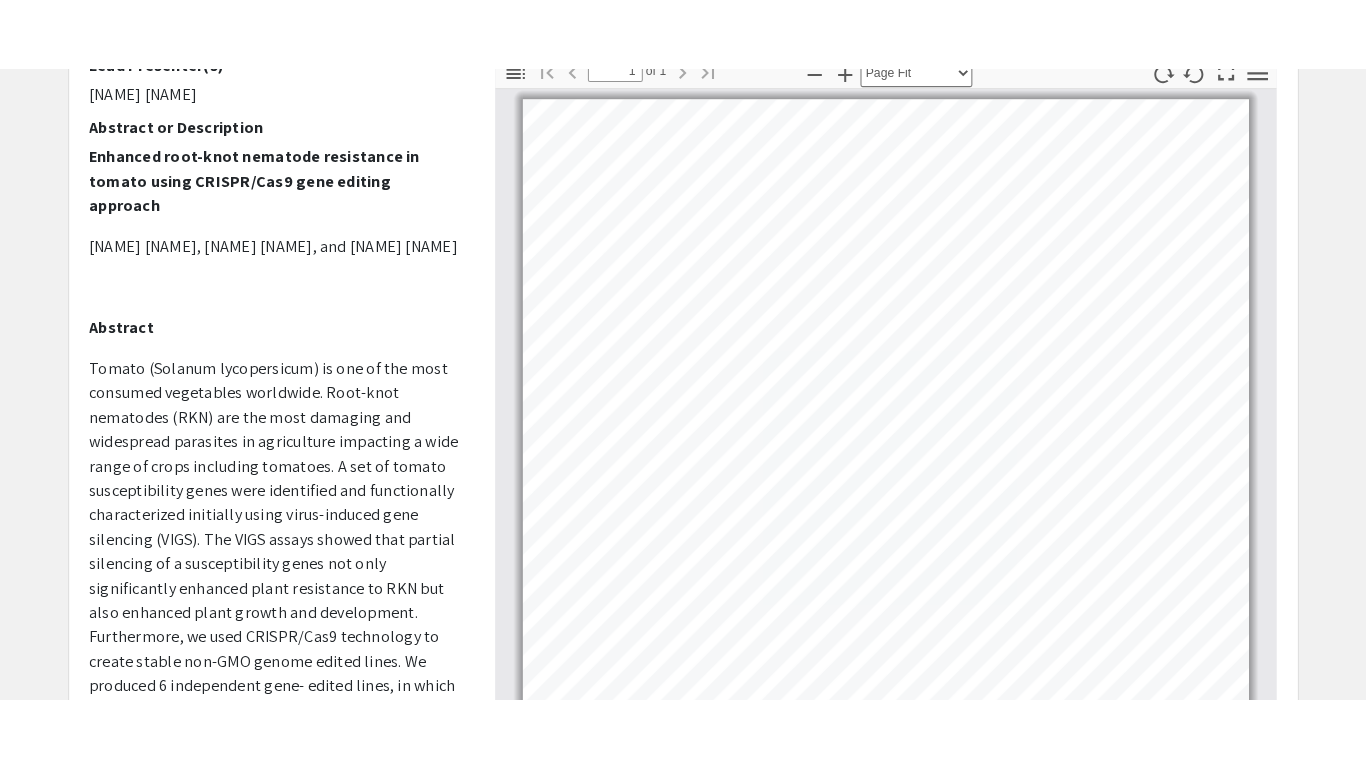 scroll, scrollTop: 121, scrollLeft: 0, axis: vertical 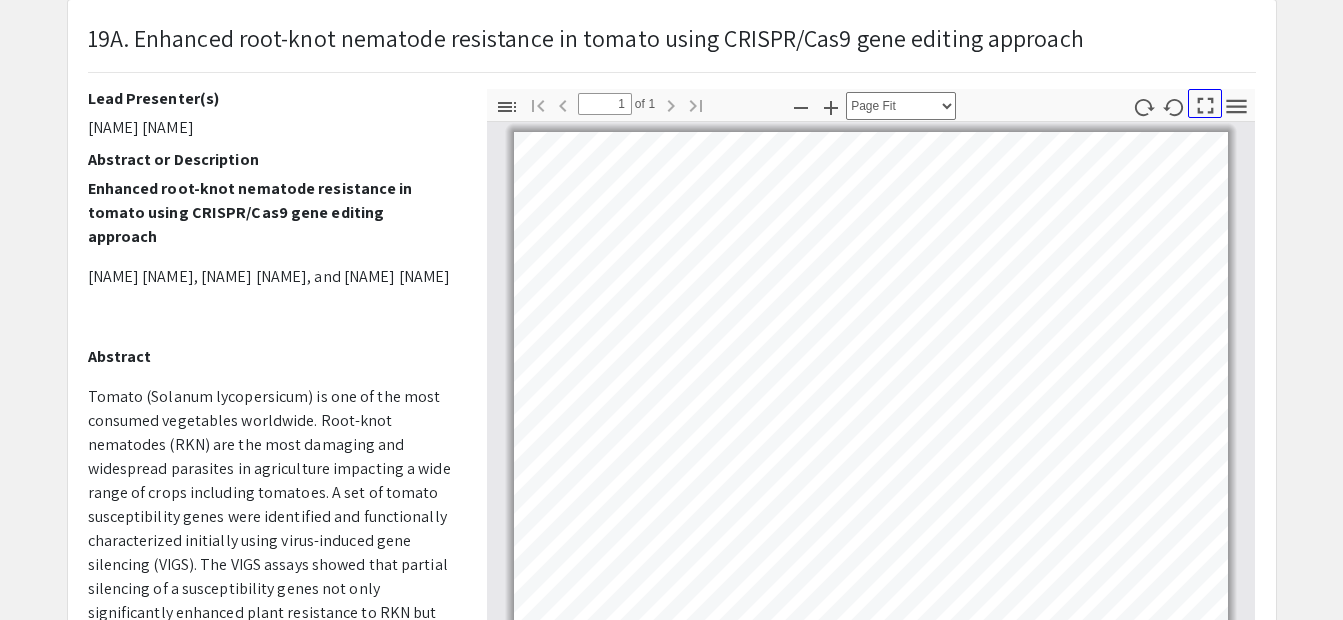 click 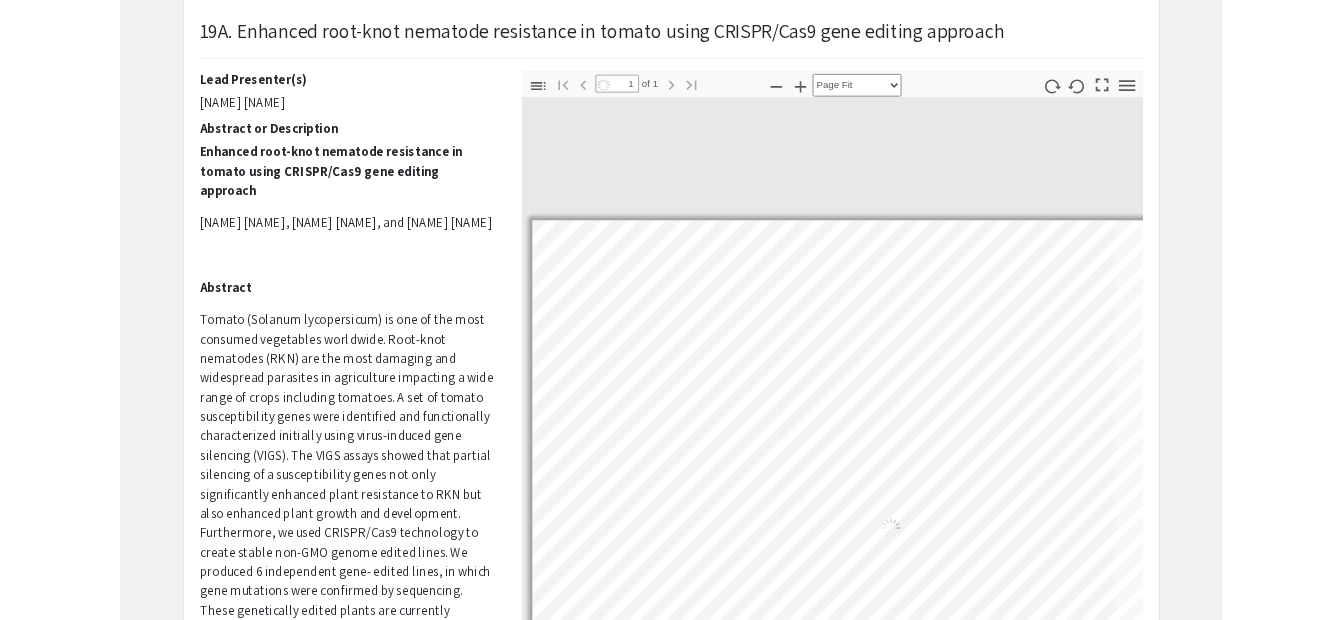 scroll, scrollTop: 767, scrollLeft: 0, axis: vertical 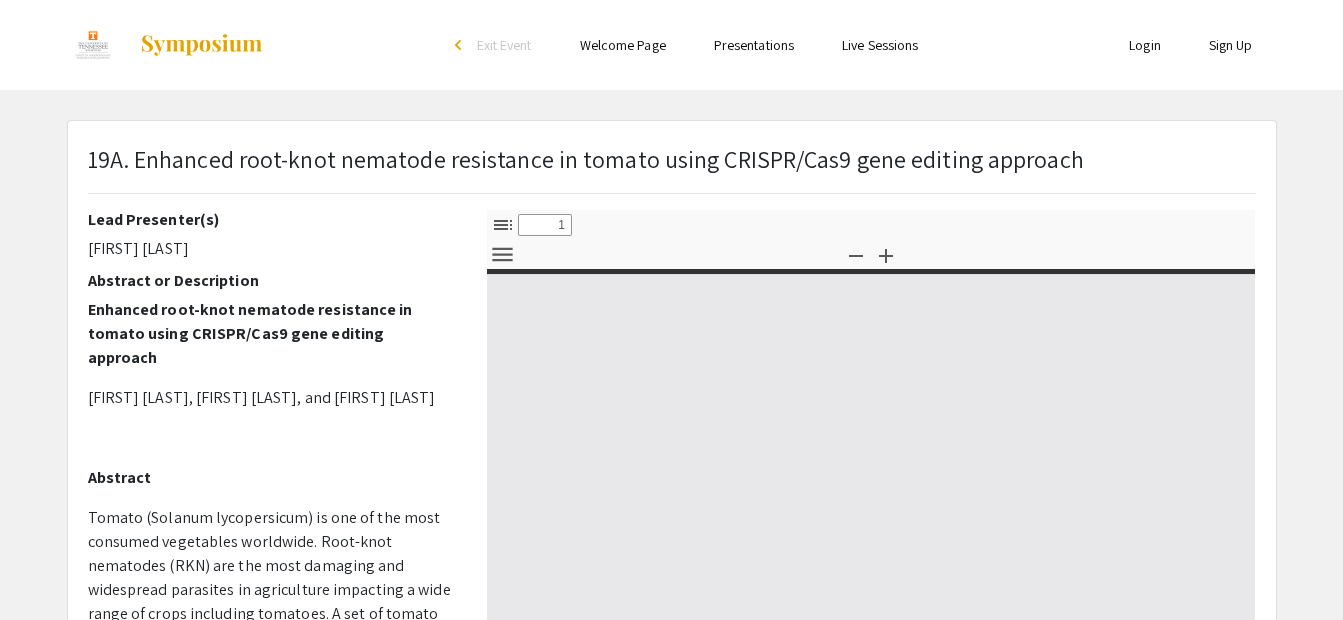 select on "custom" 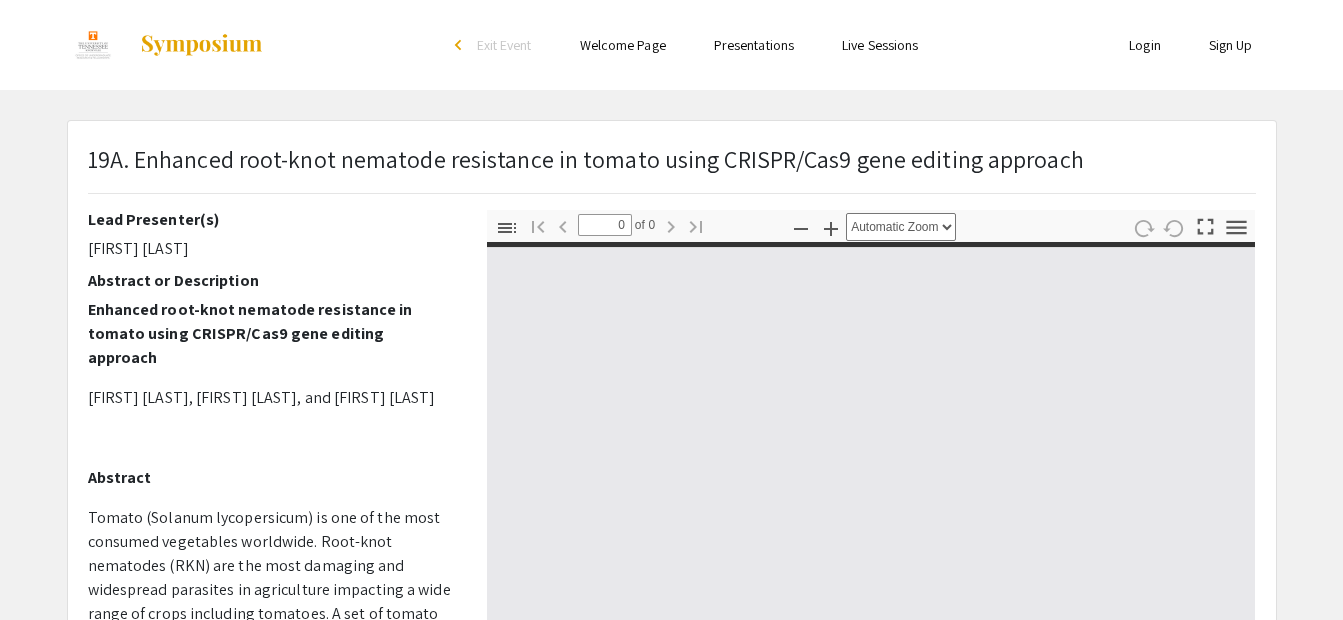 select on "custom" 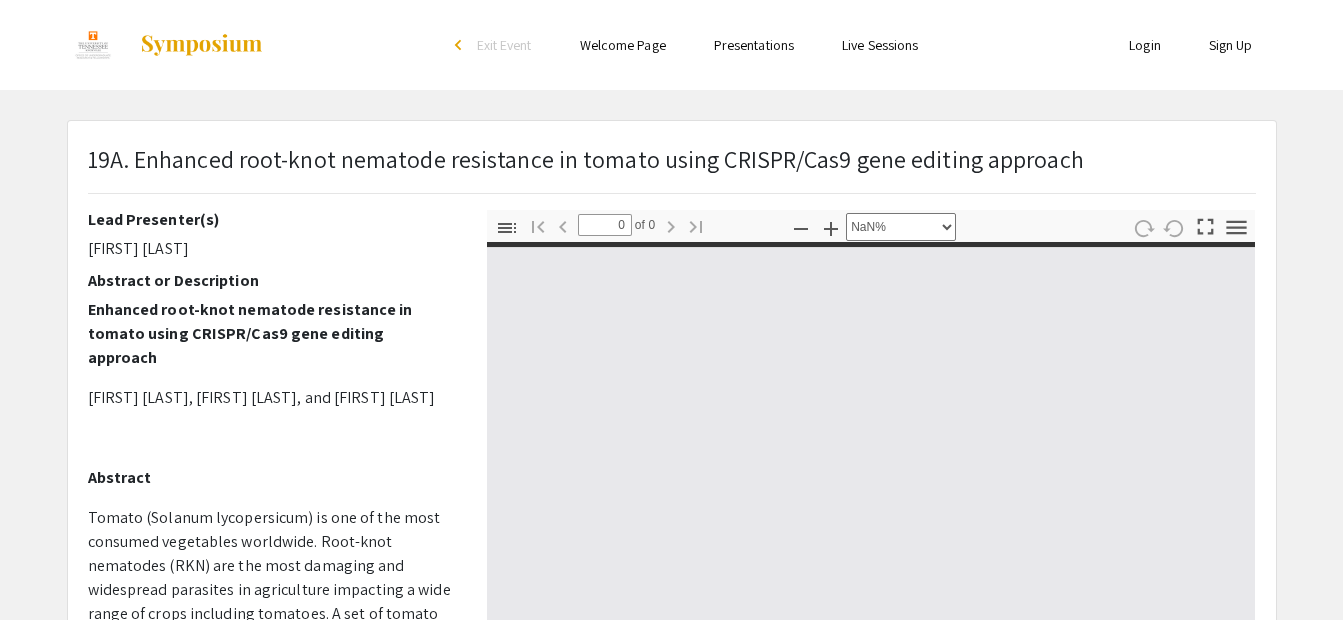 click at bounding box center (201, 45) 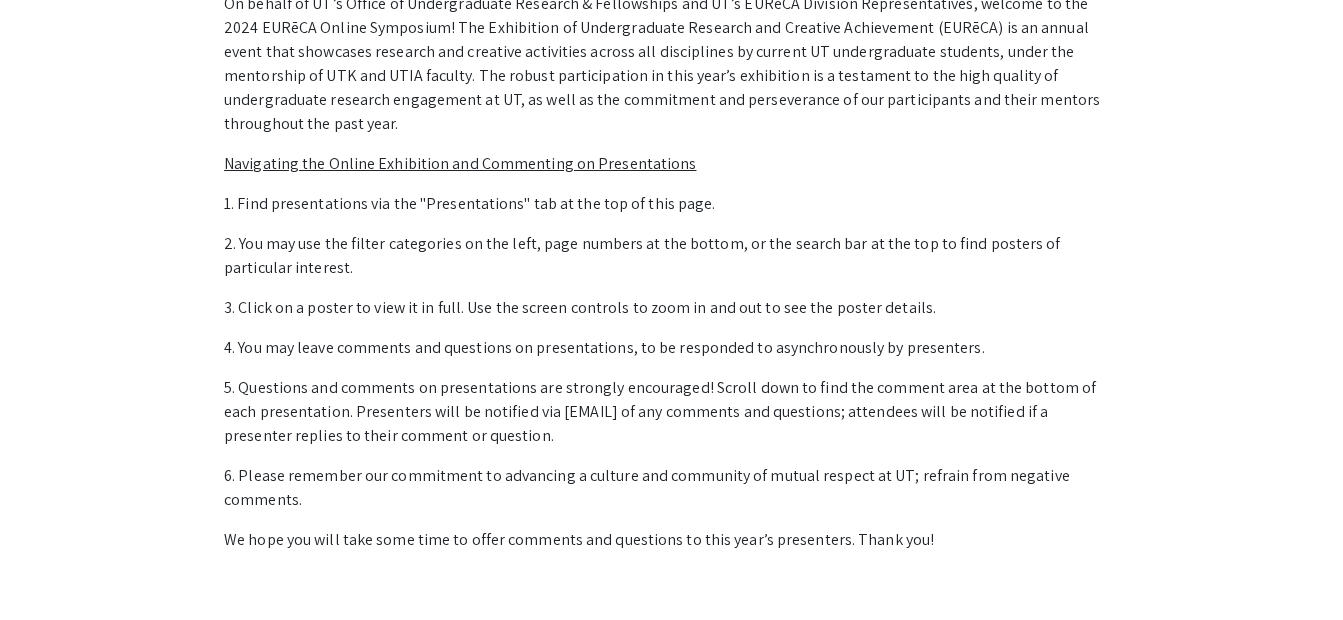 scroll, scrollTop: 0, scrollLeft: 0, axis: both 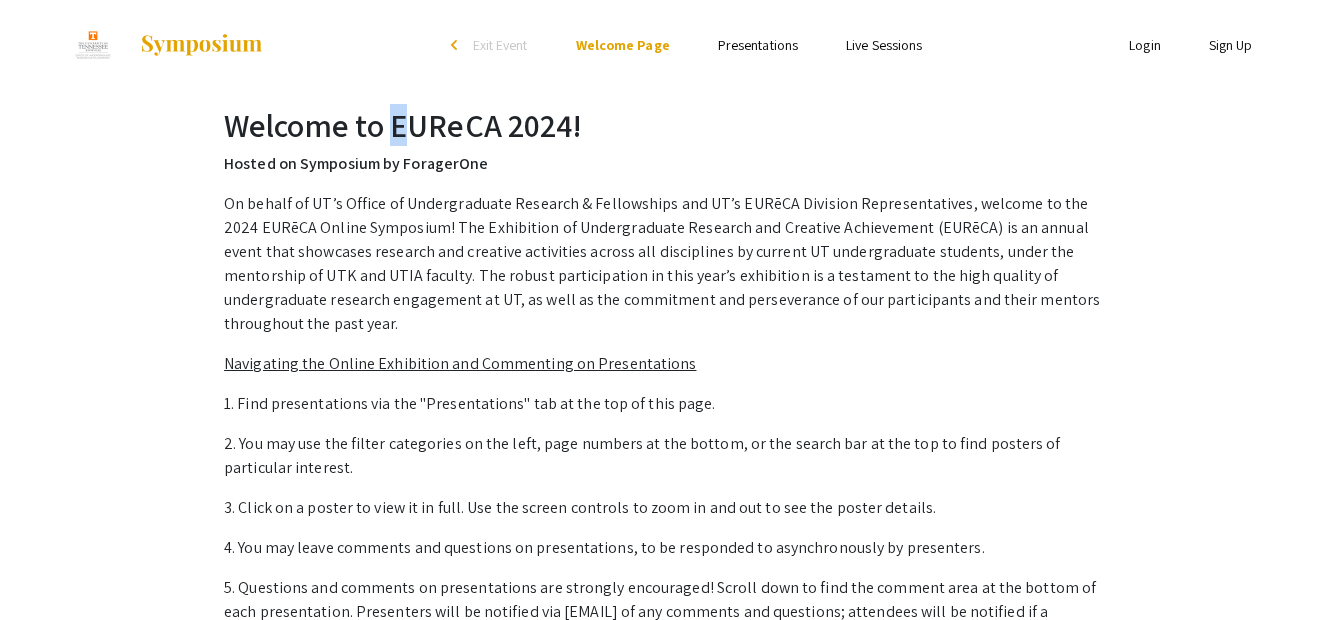 drag, startPoint x: 394, startPoint y: 121, endPoint x: 410, endPoint y: 121, distance: 16 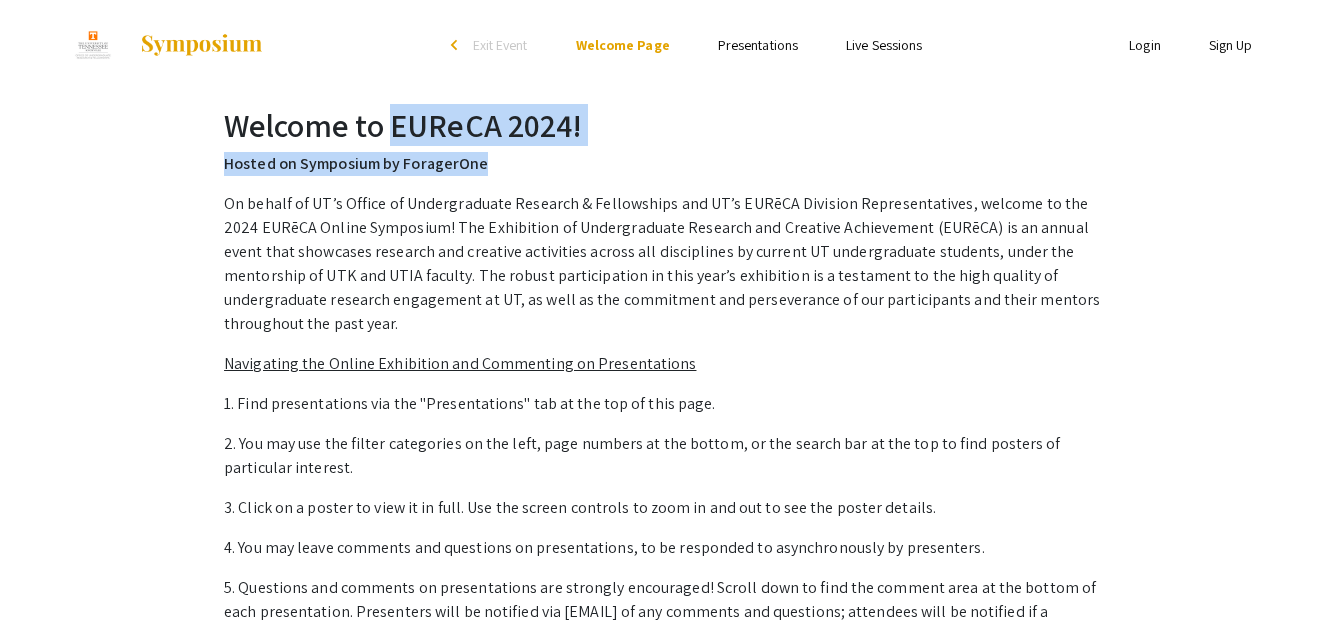 drag, startPoint x: 394, startPoint y: 122, endPoint x: 579, endPoint y: 153, distance: 187.57932 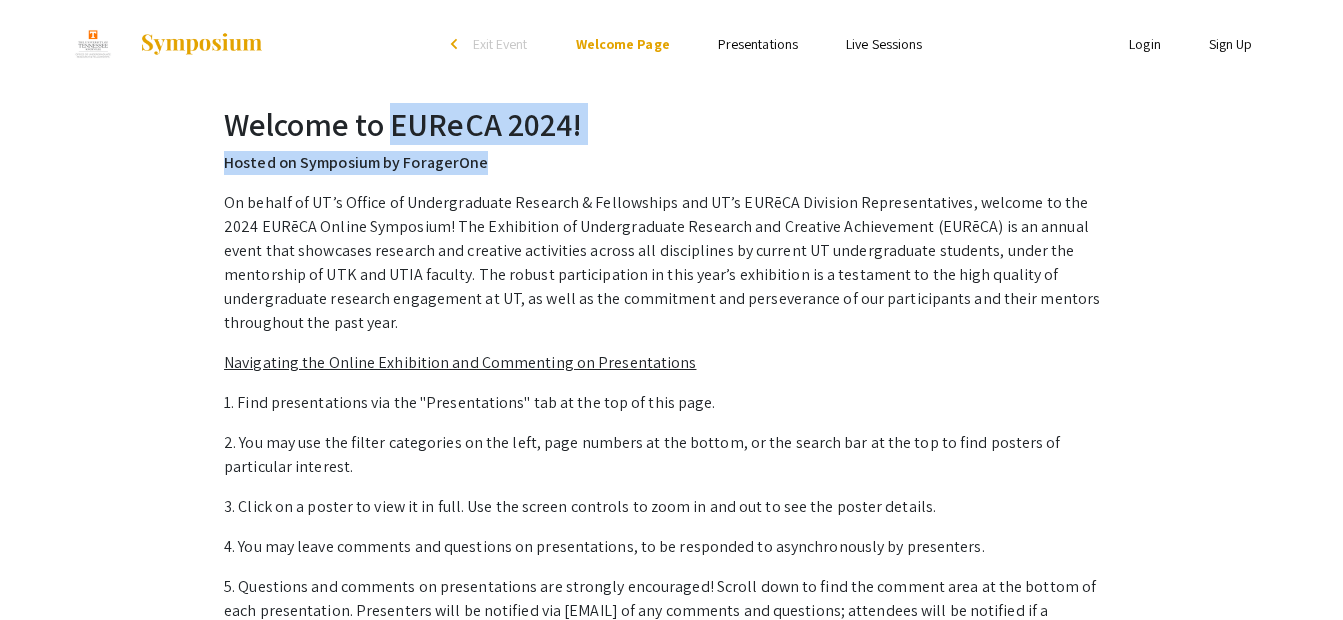 scroll, scrollTop: 0, scrollLeft: 0, axis: both 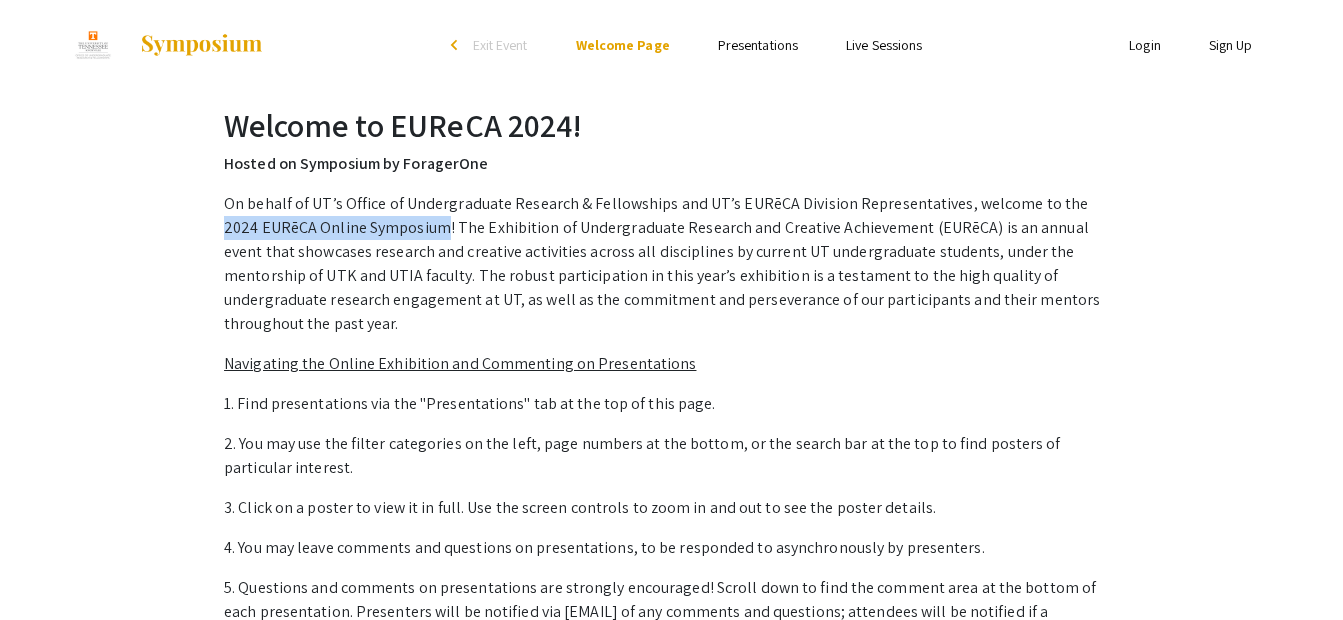 drag, startPoint x: 1061, startPoint y: 205, endPoint x: 409, endPoint y: 227, distance: 652.37103 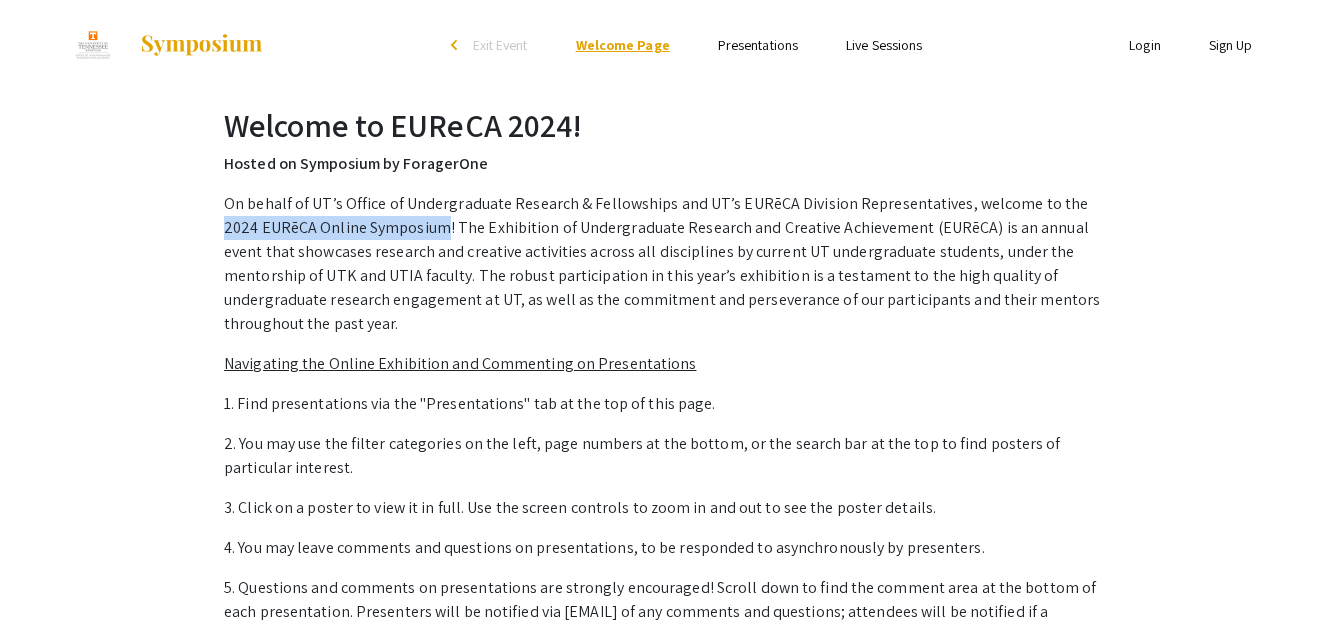 click on "Welcome Page" at bounding box center (623, 45) 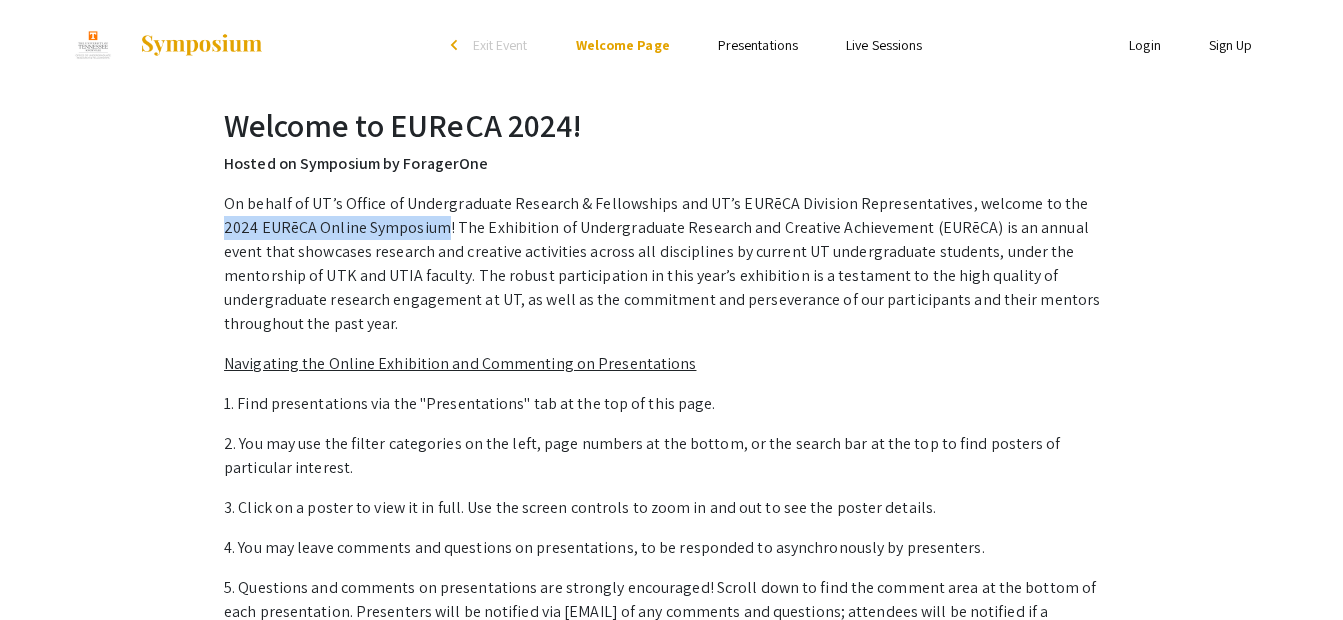 click on "Presentations" at bounding box center (758, 45) 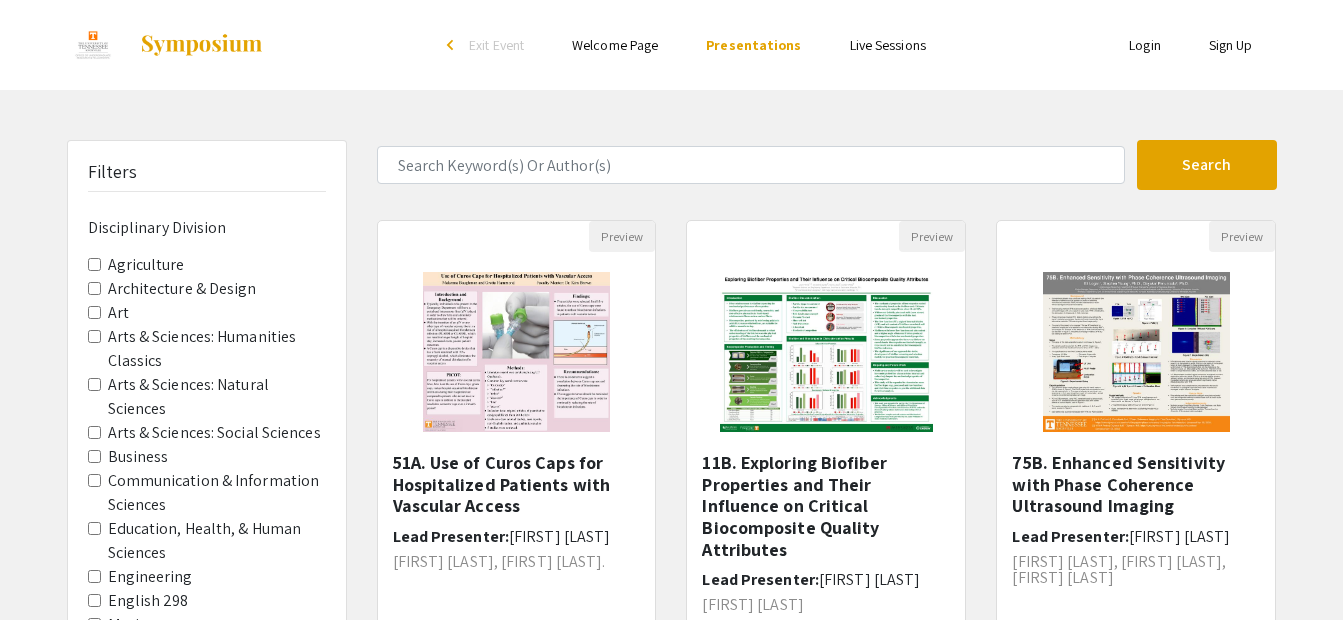 click on "Live Sessions" at bounding box center (888, 45) 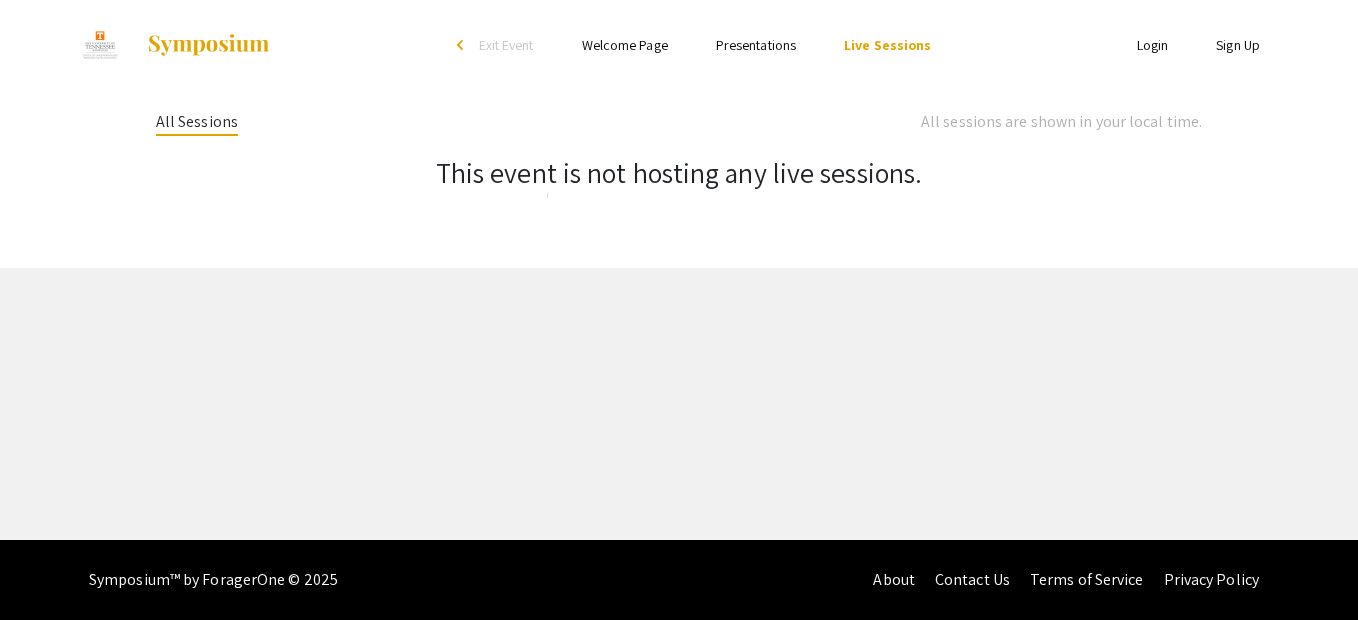 click on "All Sessions" 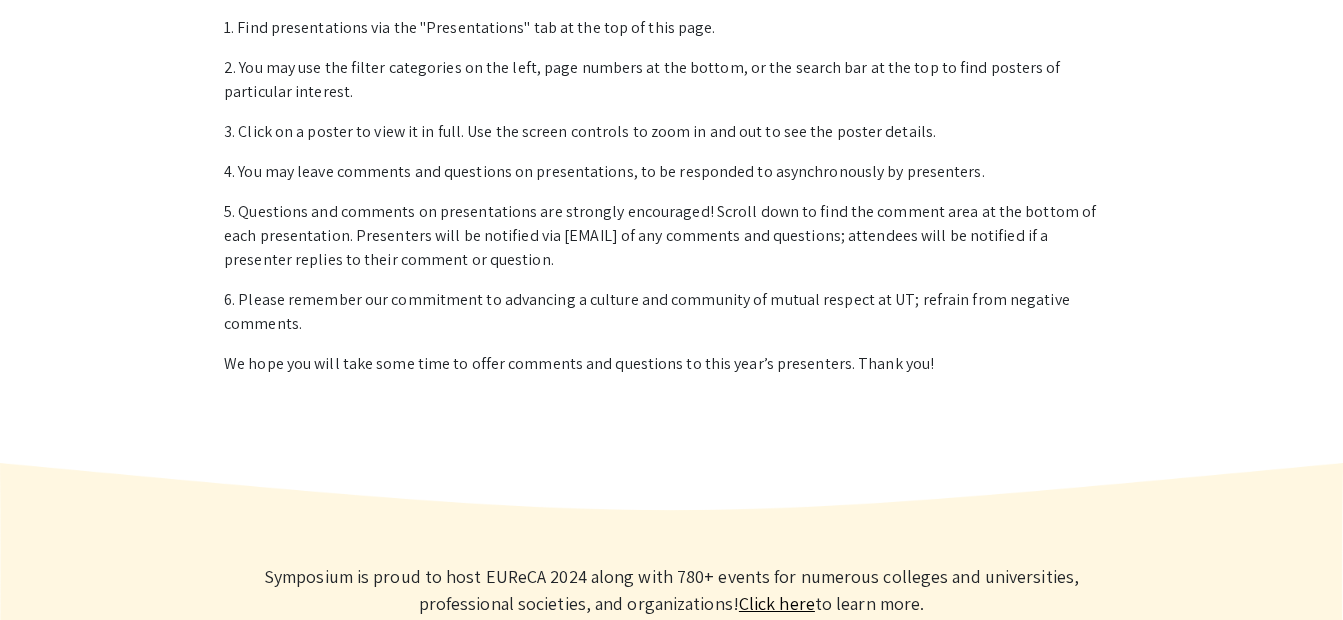 scroll, scrollTop: 500, scrollLeft: 0, axis: vertical 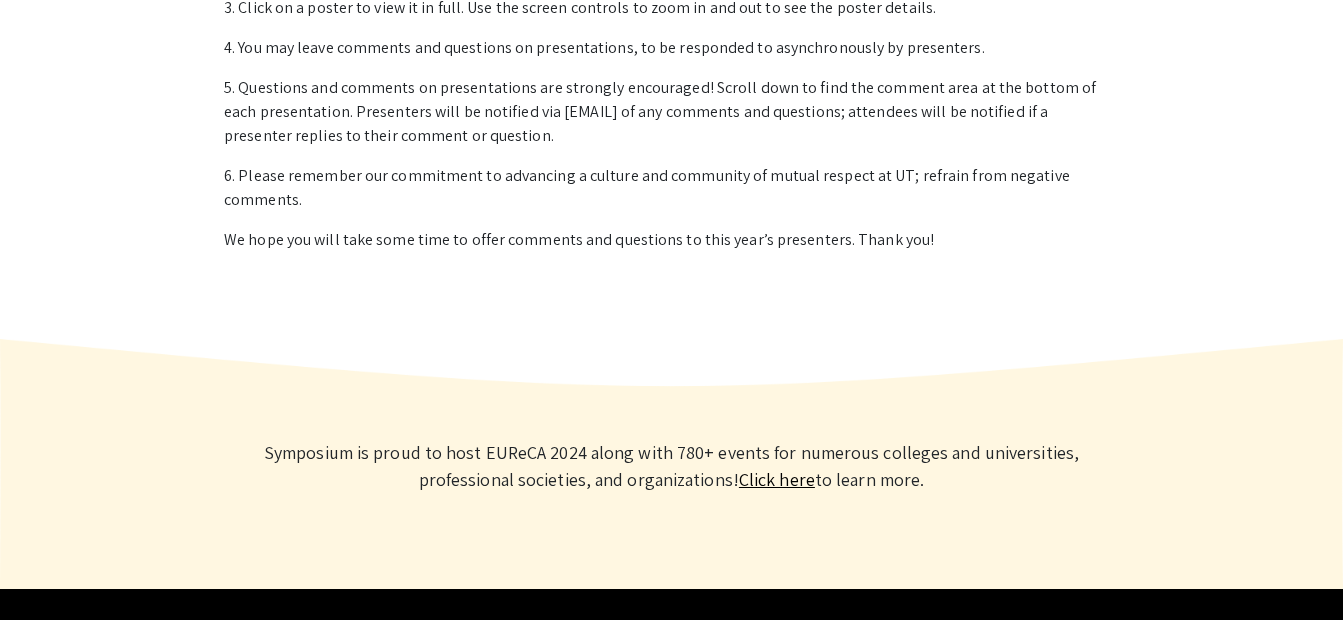 click on "Click here" 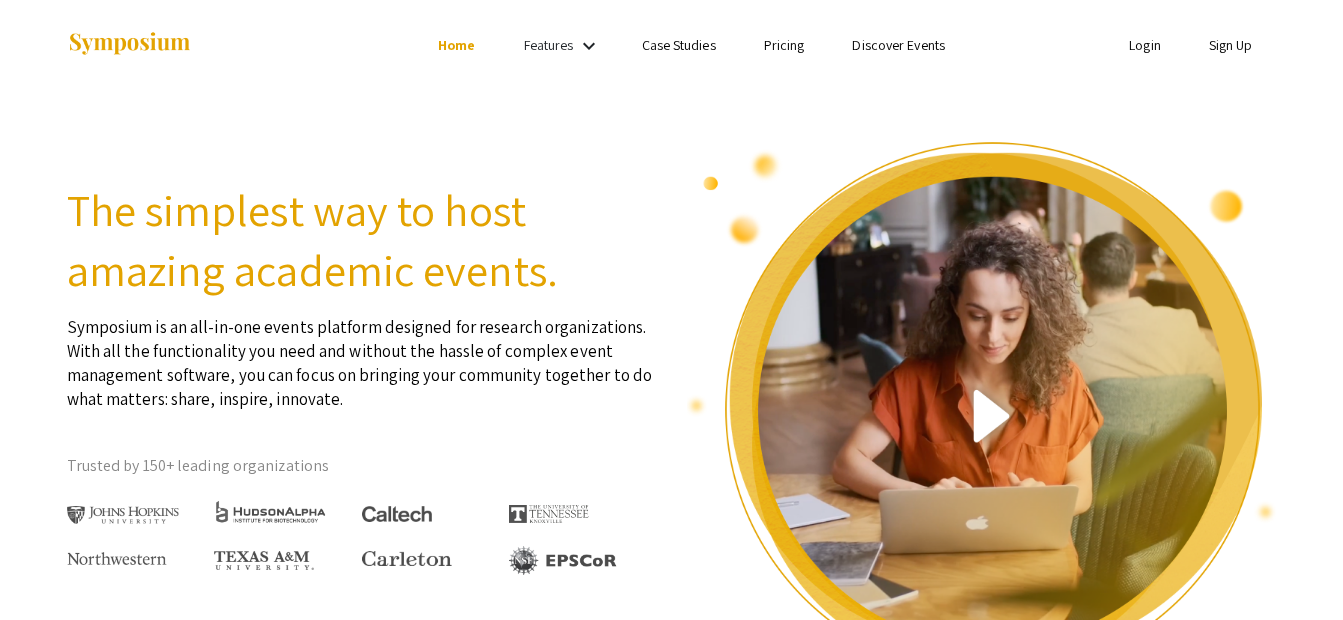 scroll, scrollTop: 0, scrollLeft: 0, axis: both 